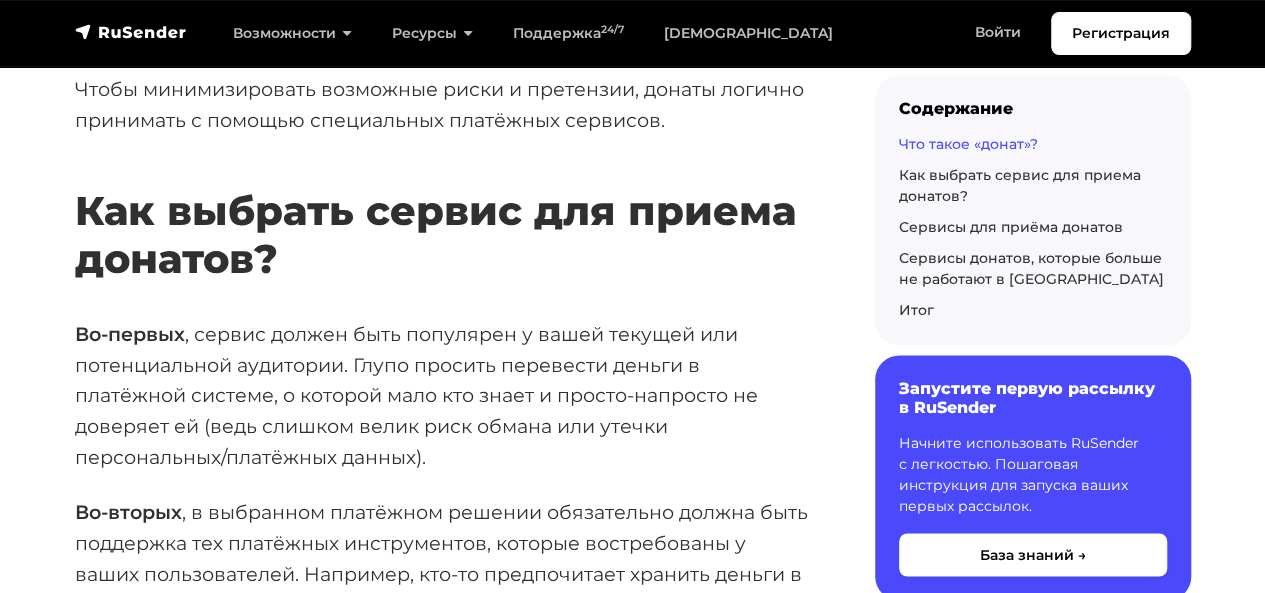 scroll, scrollTop: 1400, scrollLeft: 0, axis: vertical 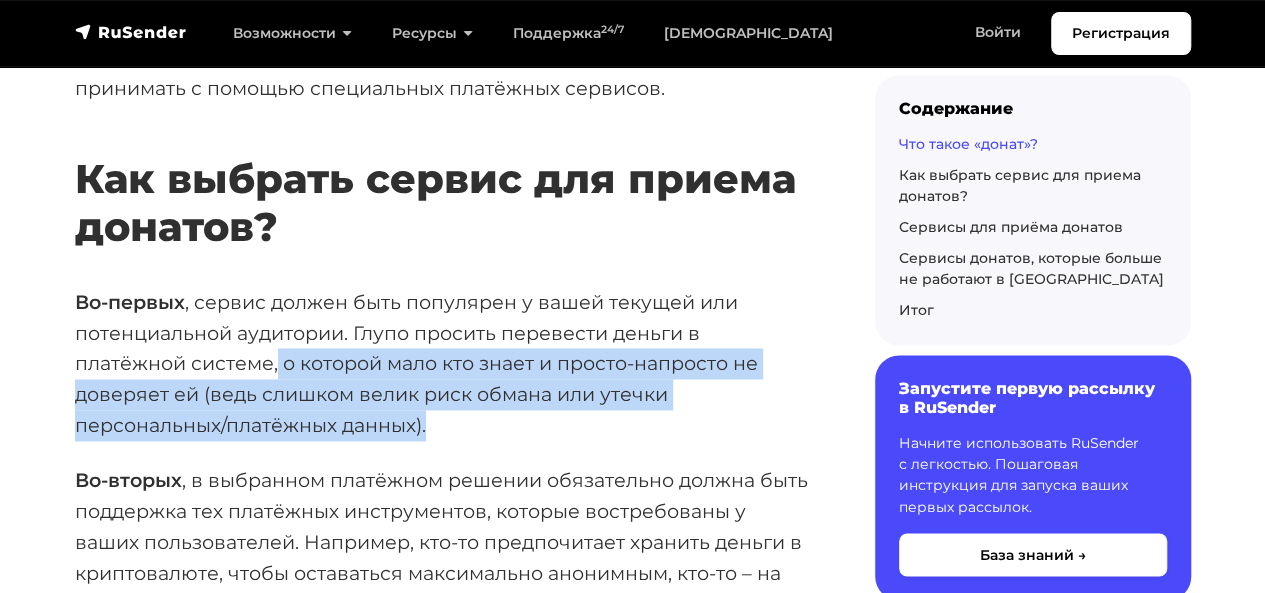 drag, startPoint x: 276, startPoint y: 360, endPoint x: 495, endPoint y: 424, distance: 228.16003 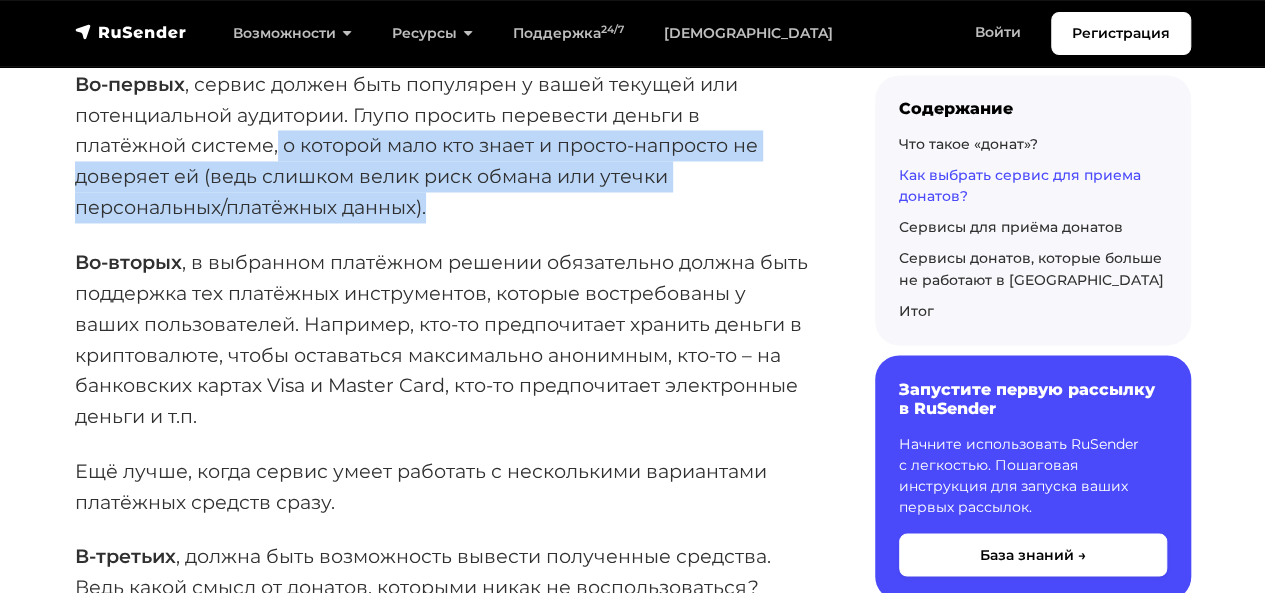 scroll, scrollTop: 1700, scrollLeft: 0, axis: vertical 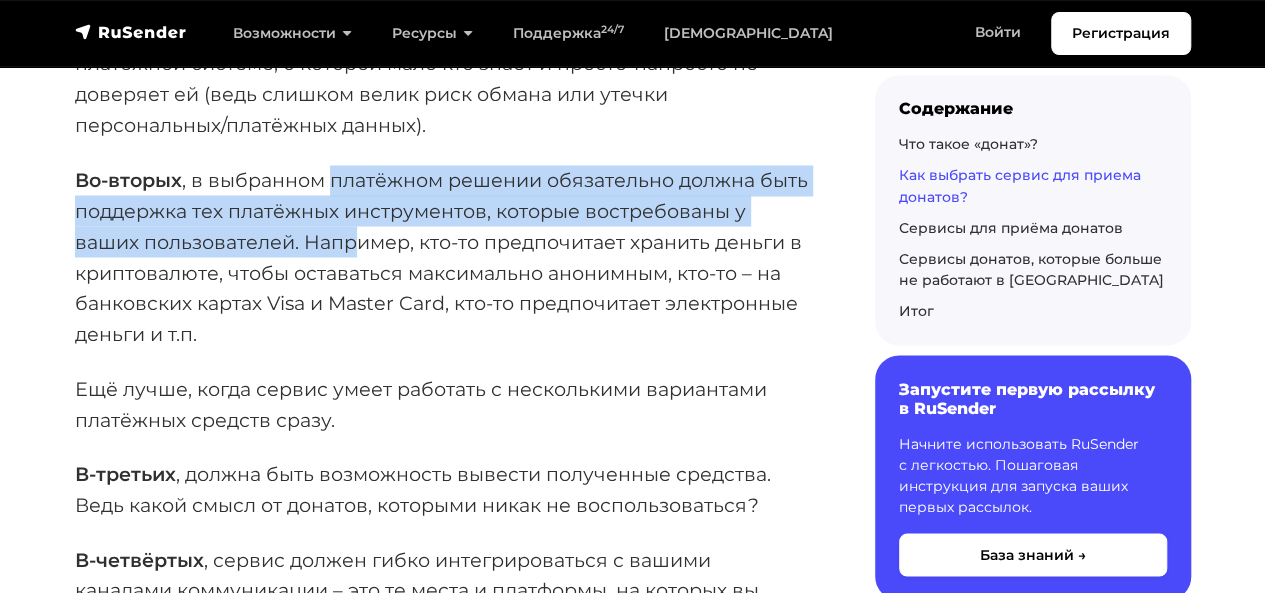 drag, startPoint x: 336, startPoint y: 187, endPoint x: 360, endPoint y: 235, distance: 53.66563 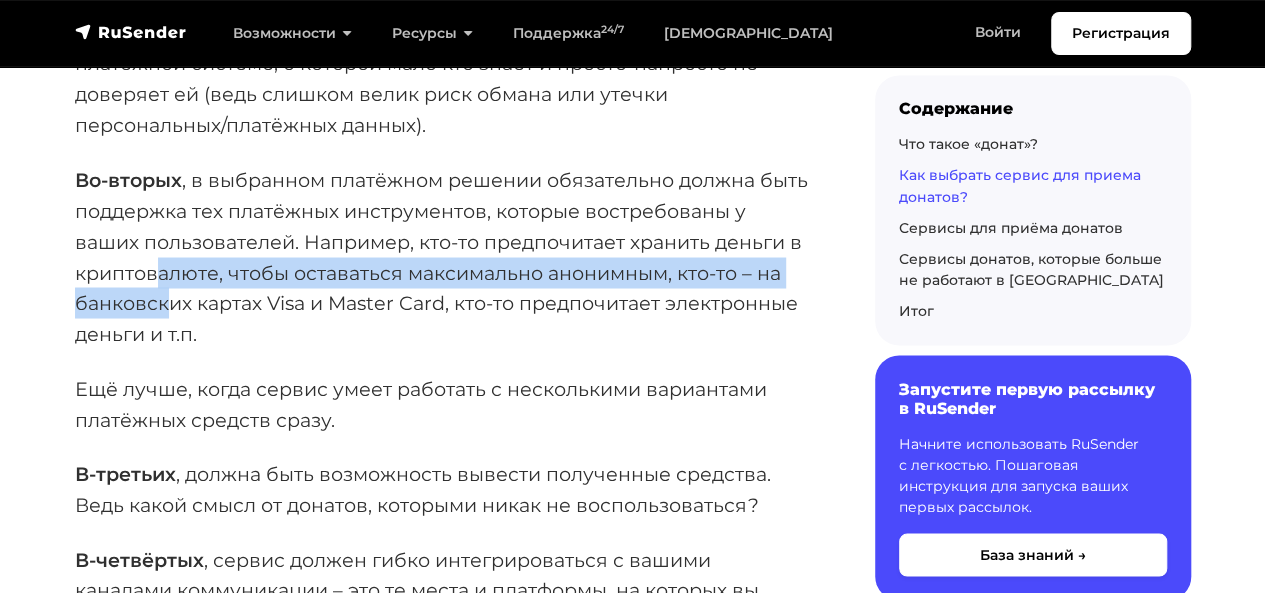drag, startPoint x: 158, startPoint y: 279, endPoint x: 170, endPoint y: 308, distance: 31.38471 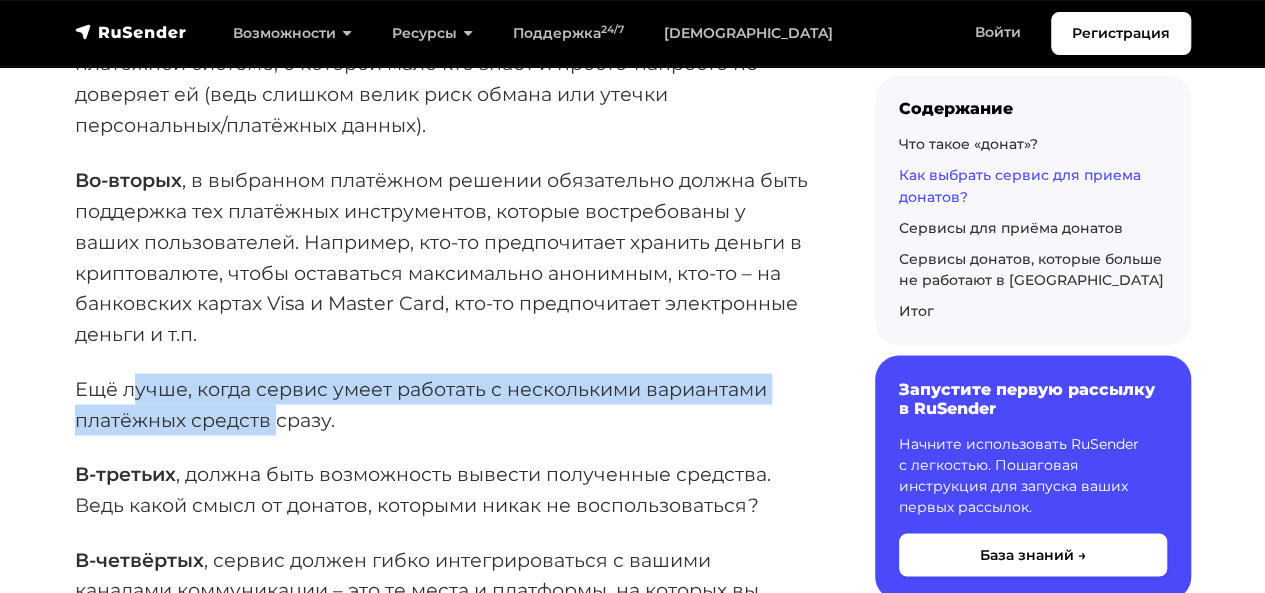 drag, startPoint x: 130, startPoint y: 394, endPoint x: 274, endPoint y: 406, distance: 144.49913 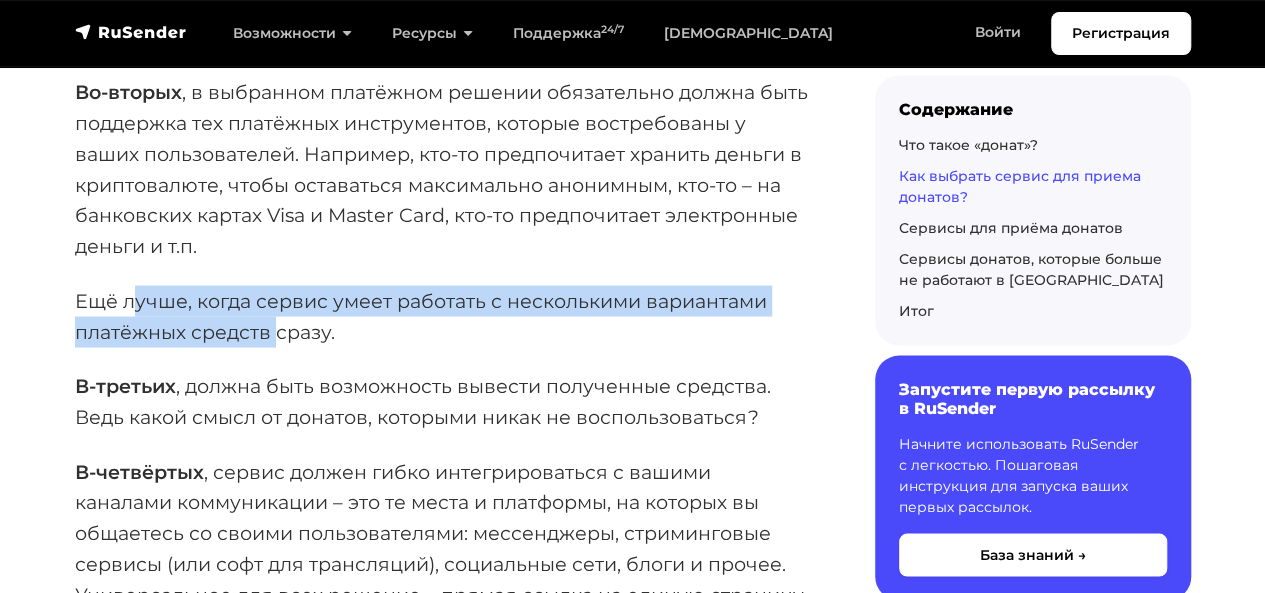 scroll, scrollTop: 1900, scrollLeft: 0, axis: vertical 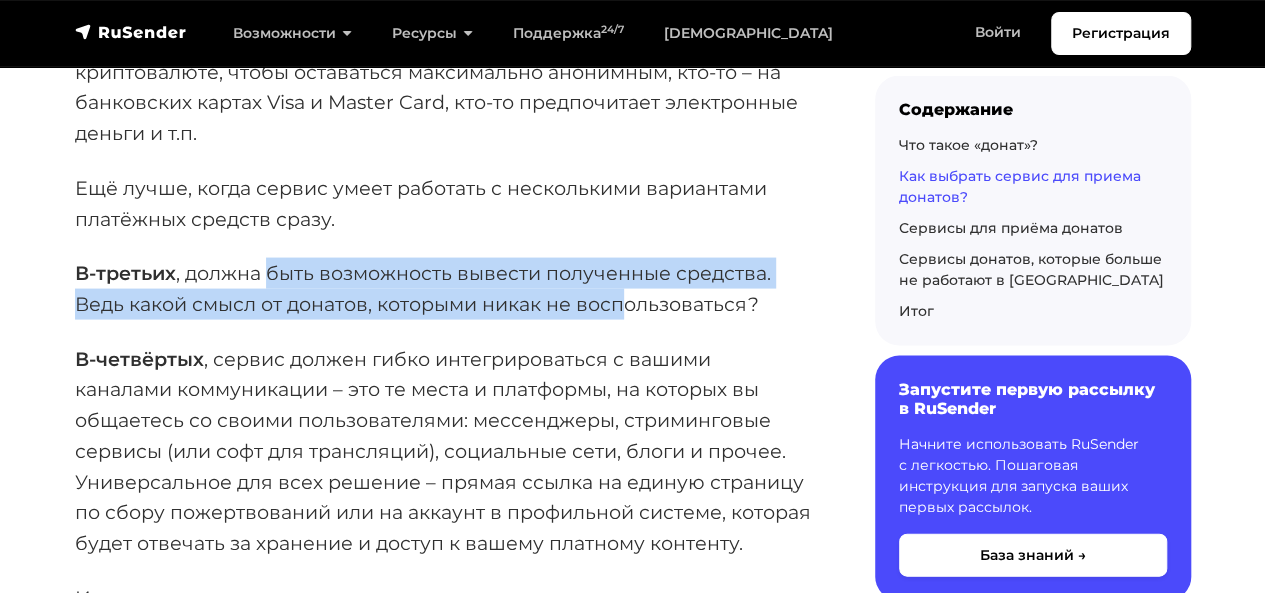 drag, startPoint x: 267, startPoint y: 278, endPoint x: 620, endPoint y: 292, distance: 353.2775 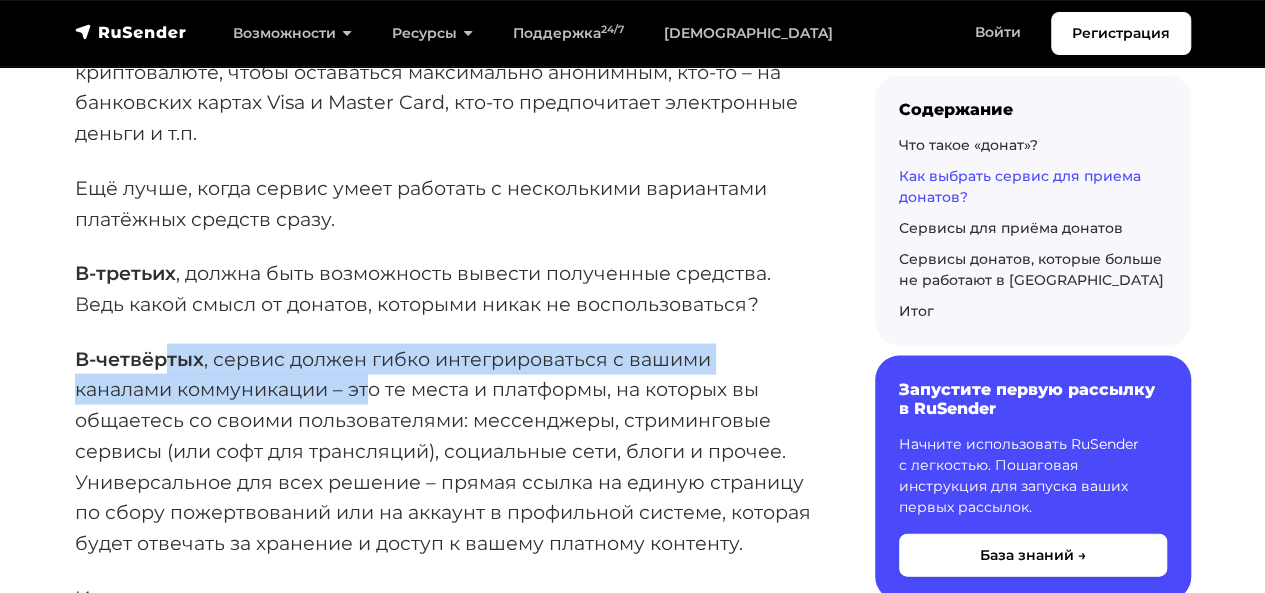 drag, startPoint x: 311, startPoint y: 363, endPoint x: 372, endPoint y: 383, distance: 64.195015 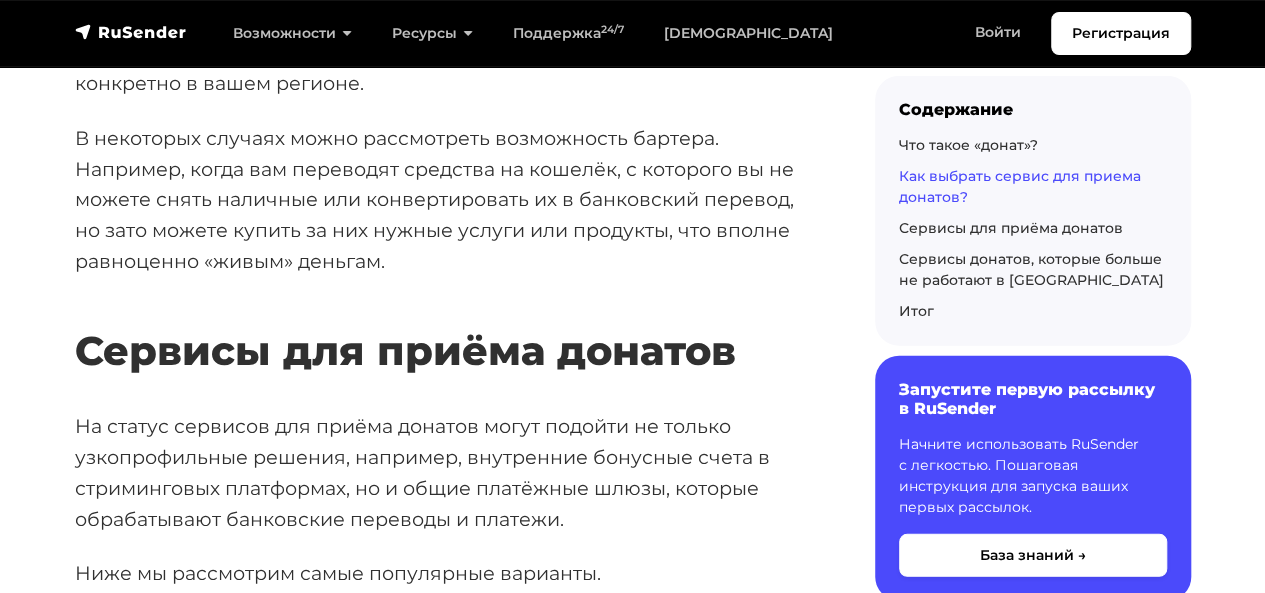 scroll, scrollTop: 2600, scrollLeft: 0, axis: vertical 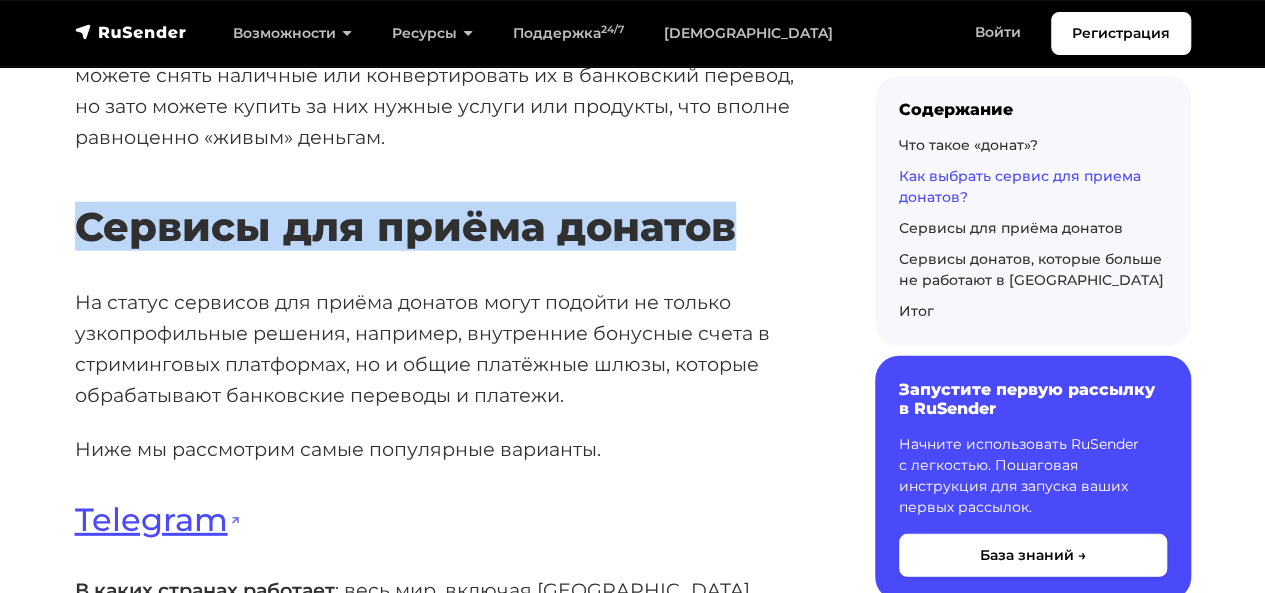 drag, startPoint x: 79, startPoint y: 219, endPoint x: 727, endPoint y: 226, distance: 648.0378 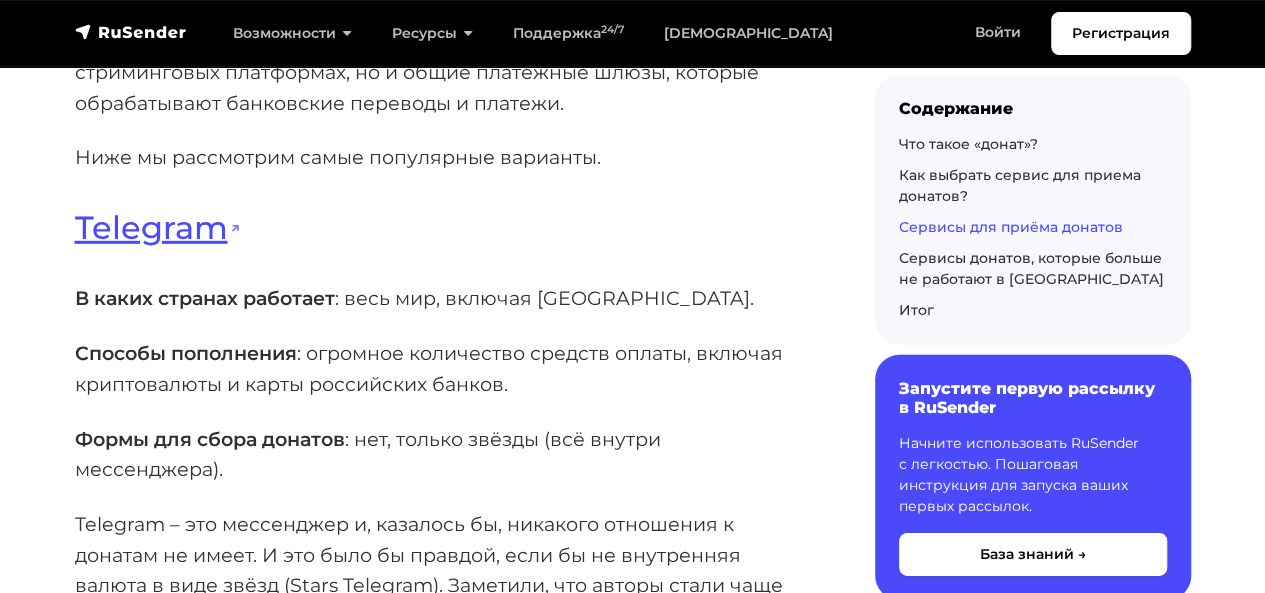 scroll, scrollTop: 2900, scrollLeft: 0, axis: vertical 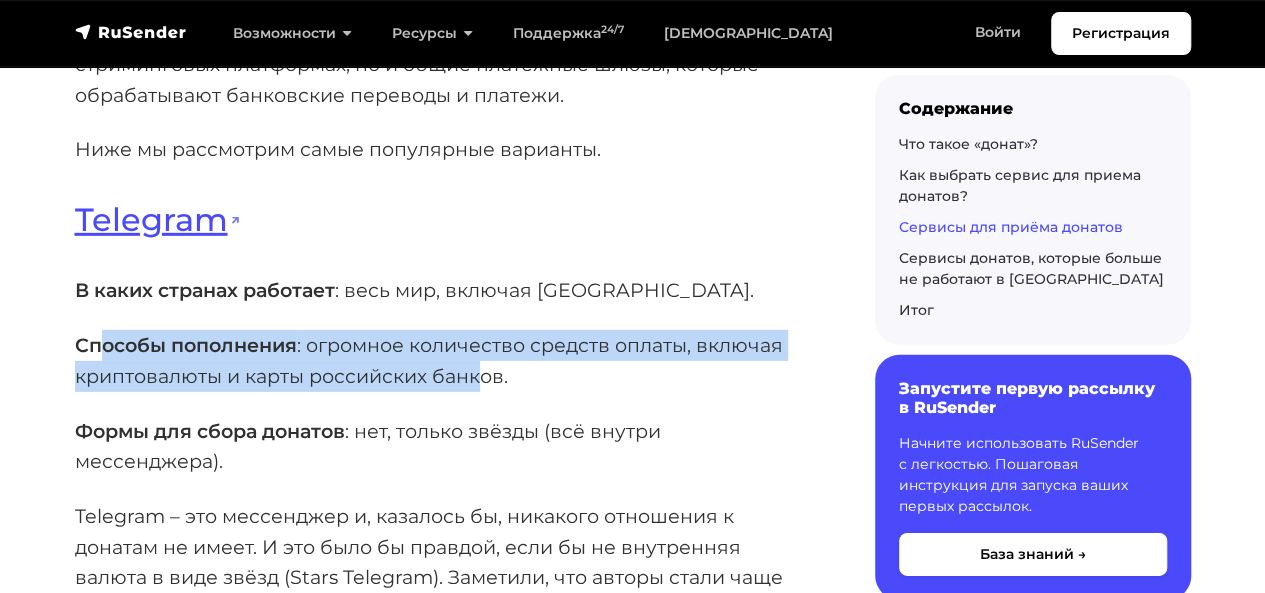drag, startPoint x: 108, startPoint y: 339, endPoint x: 476, endPoint y: 365, distance: 368.91733 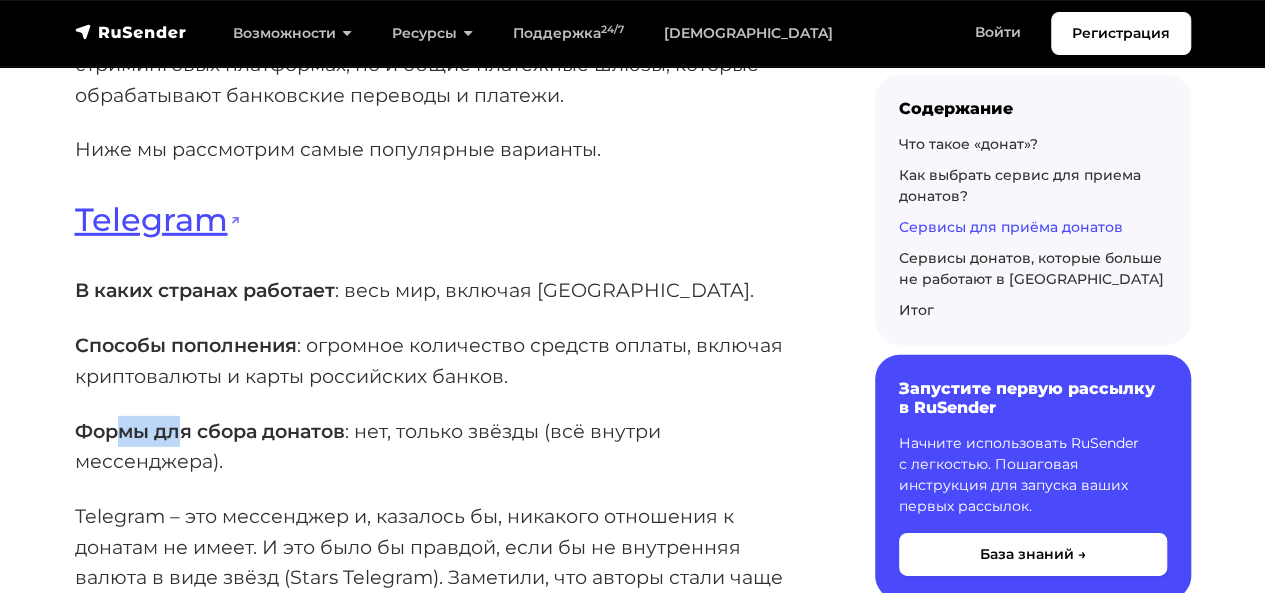 drag, startPoint x: 116, startPoint y: 423, endPoint x: 179, endPoint y: 443, distance: 66.09841 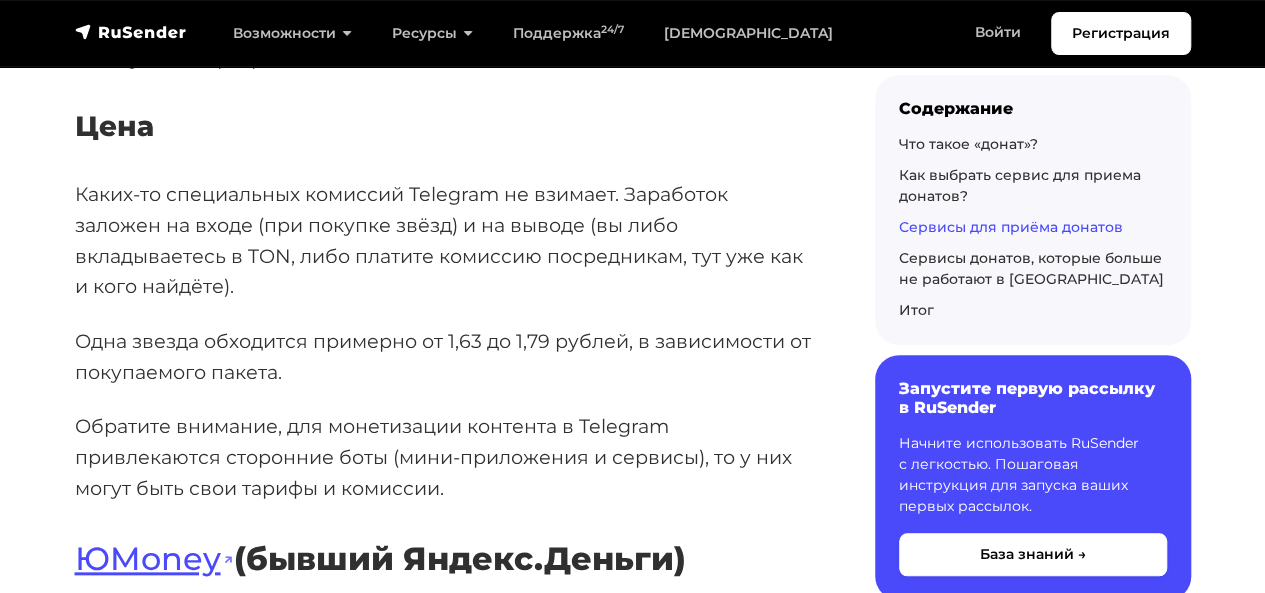 scroll, scrollTop: 4600, scrollLeft: 0, axis: vertical 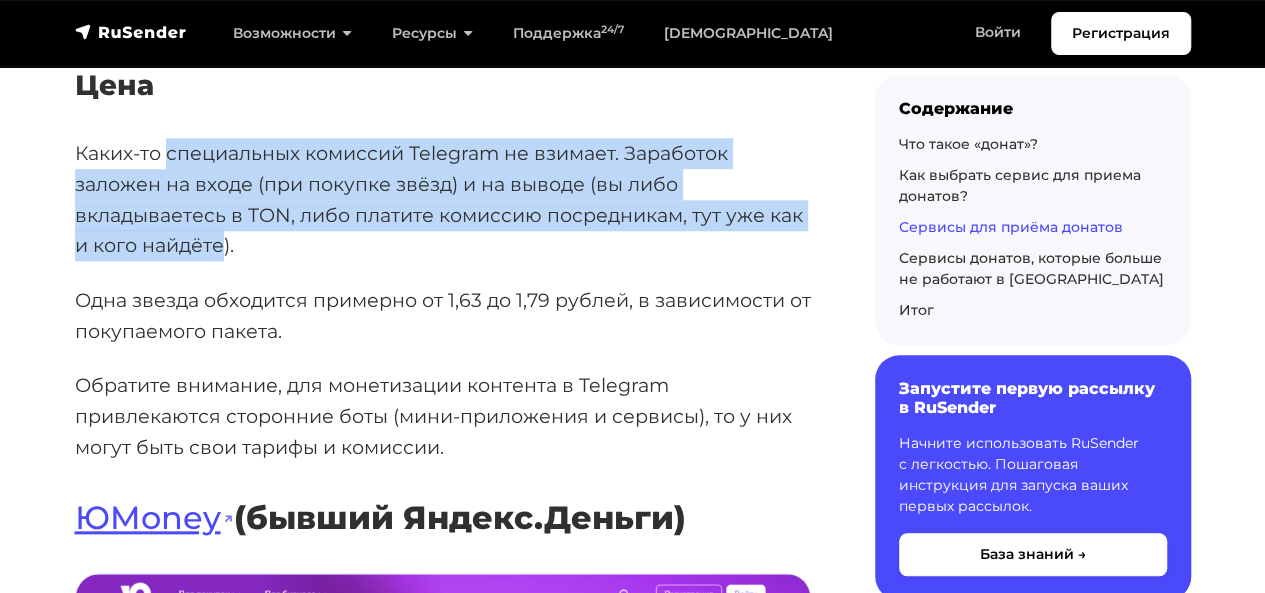 drag, startPoint x: 166, startPoint y: 158, endPoint x: 221, endPoint y: 229, distance: 89.81091 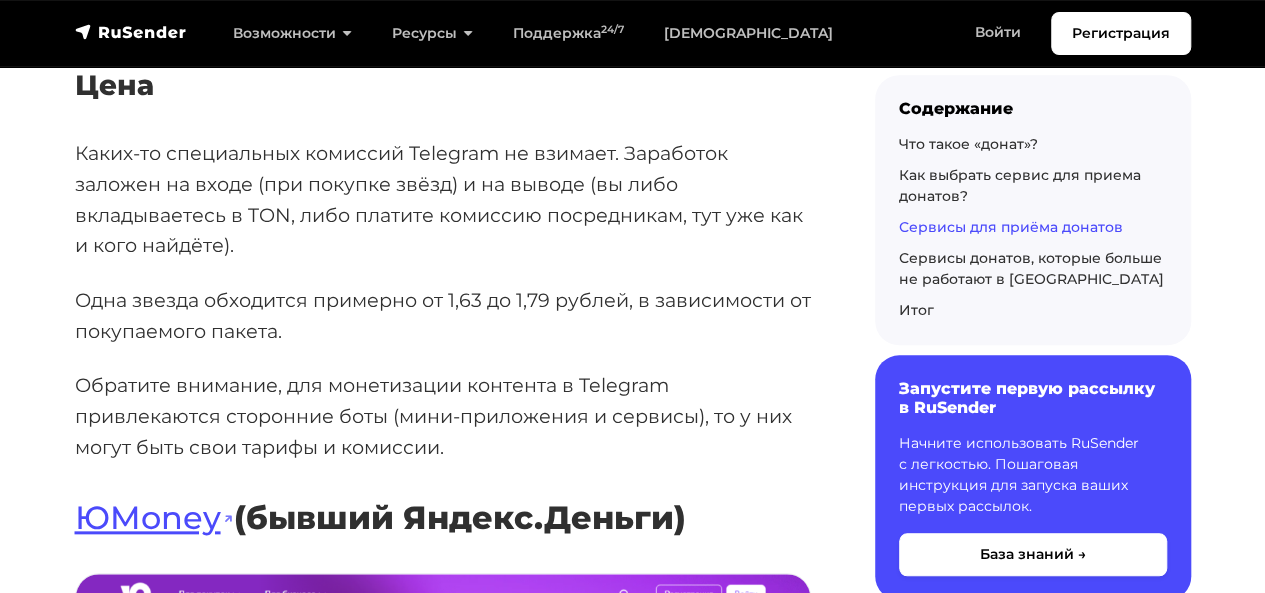 click on "Когда мы говорим о полезном и действительно интересном авторском контенте, то рано или поздно должен возникнуть вопрос его монетизации. Ведь мало кто согласится трудиться над его созданием просто так – ради «фана».
Человек тратит своё время, силы и т.п. Кто-то даже закупает рекламу, проводит рассылки по социальным сетям, запускает  кампании email-маркетинга  и т.п.
Начнём с определений.
Что такое «донат»?
Как выбрать сервис для приема донатов?
Во-первых
Во-вторых
В-третьих
В-четвёртых" at bounding box center [443, 9941] 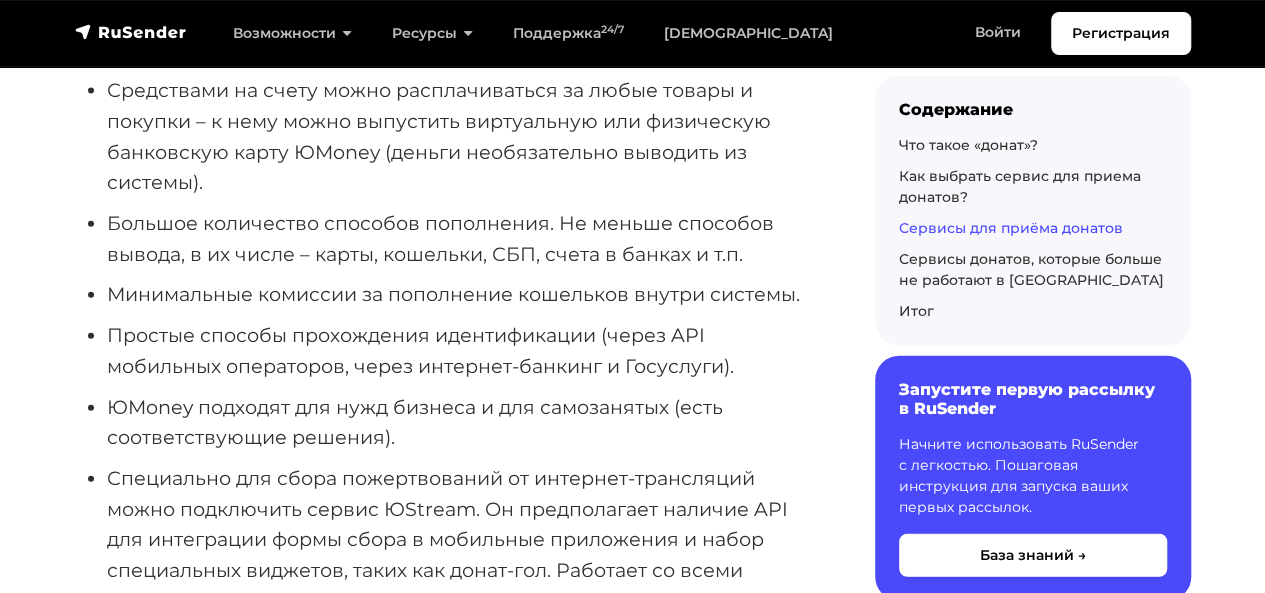 scroll, scrollTop: 6100, scrollLeft: 0, axis: vertical 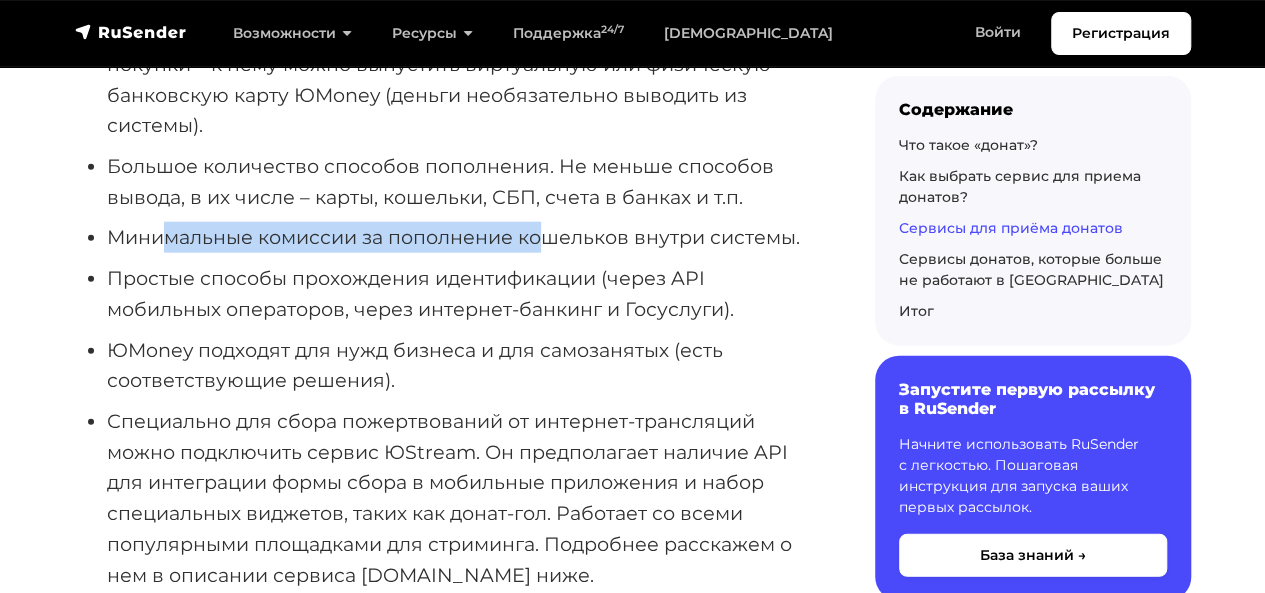 drag, startPoint x: 473, startPoint y: 240, endPoint x: 541, endPoint y: 241, distance: 68.007355 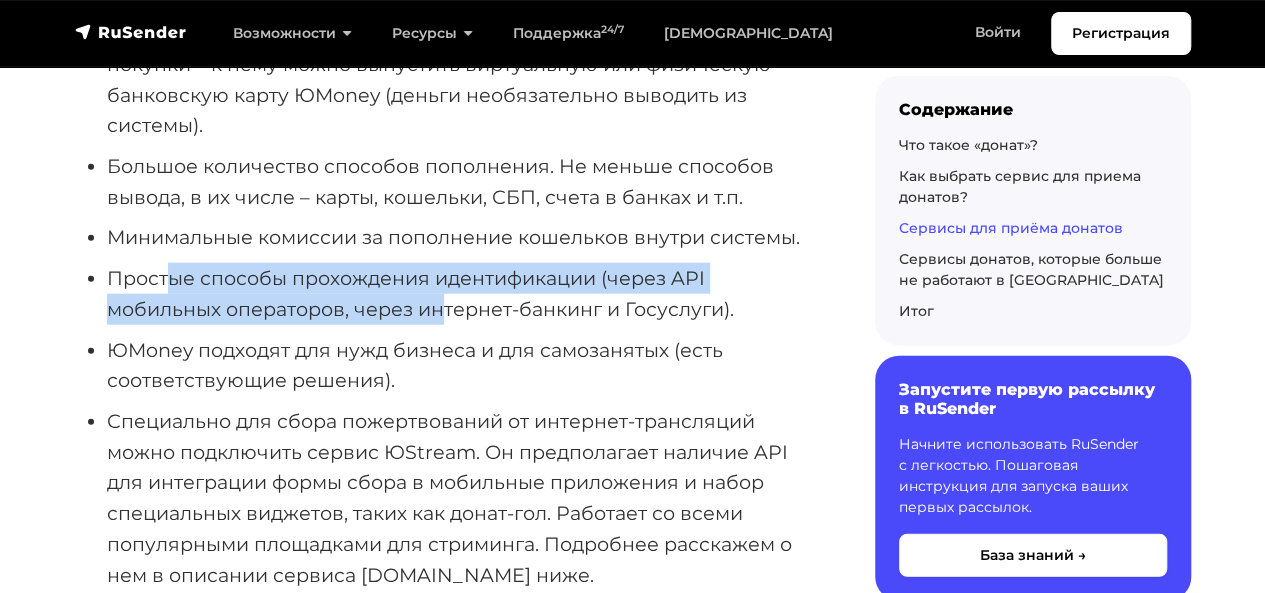 drag, startPoint x: 190, startPoint y: 279, endPoint x: 448, endPoint y: 303, distance: 259.11386 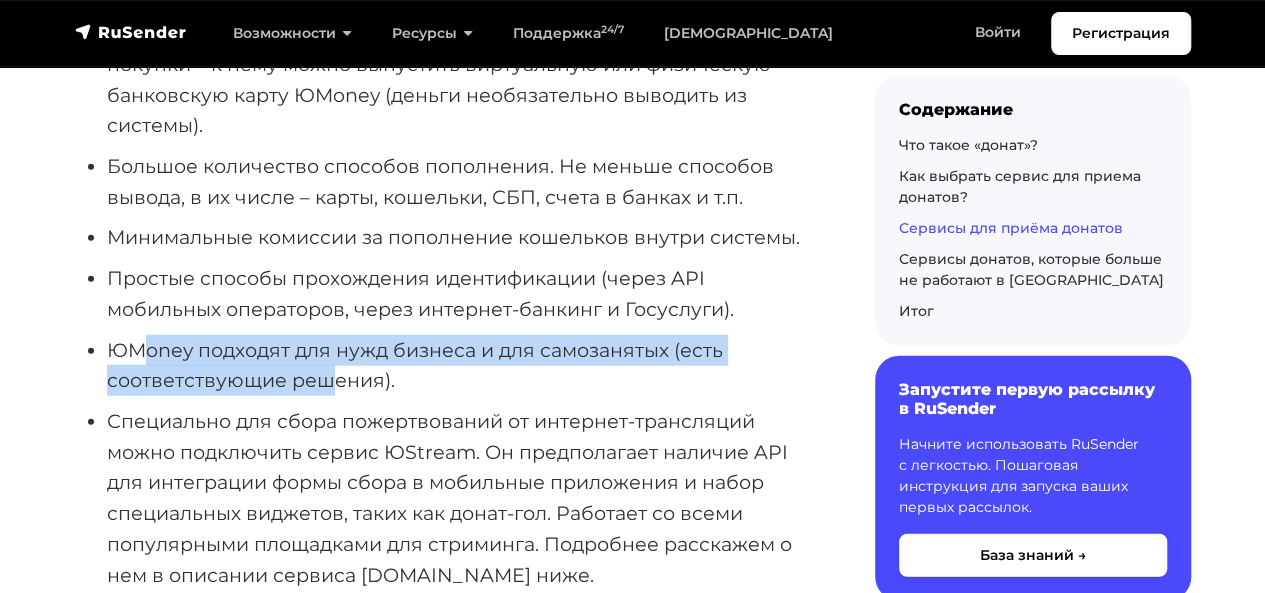 drag, startPoint x: 146, startPoint y: 351, endPoint x: 325, endPoint y: 381, distance: 181.49655 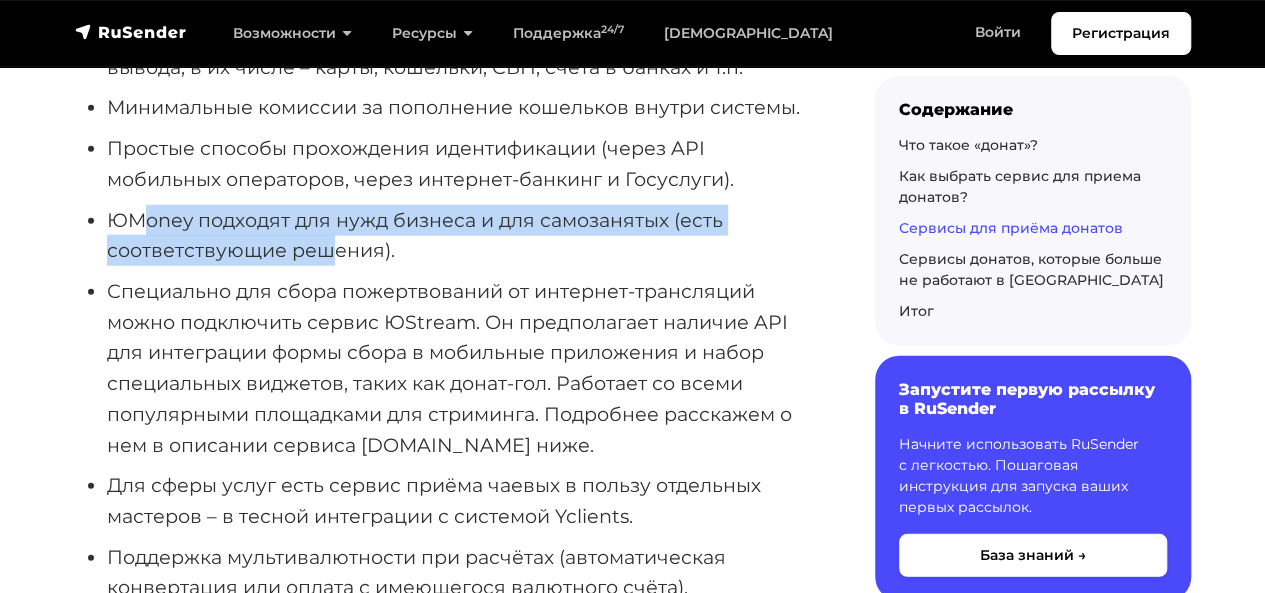 scroll, scrollTop: 6300, scrollLeft: 0, axis: vertical 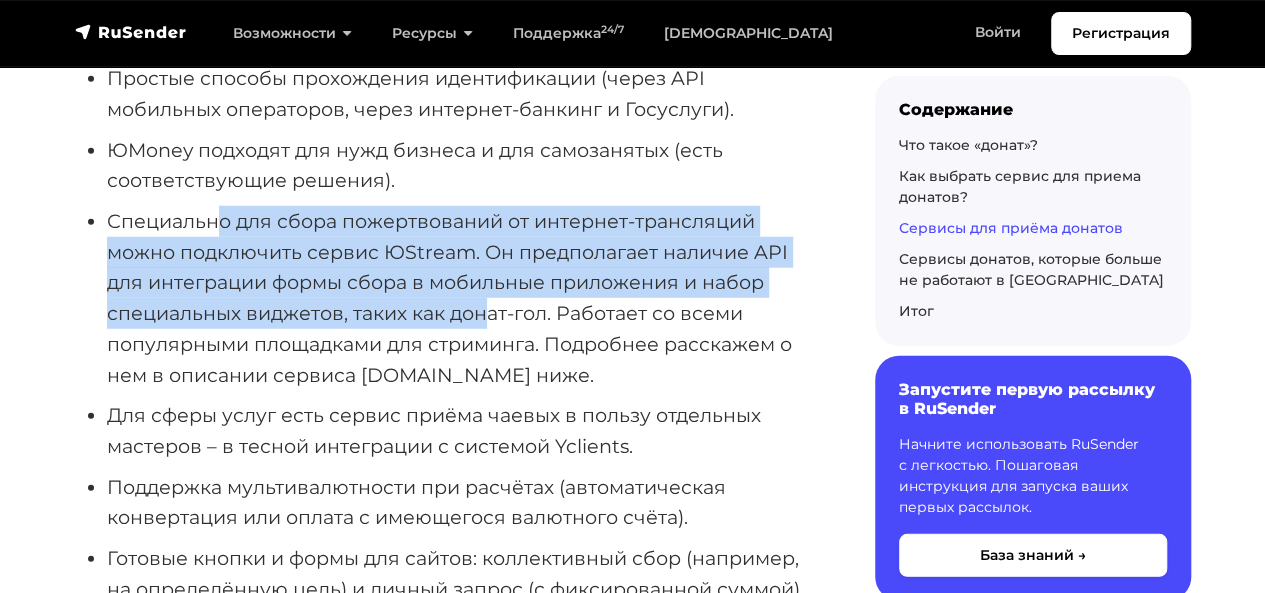 drag, startPoint x: 219, startPoint y: 223, endPoint x: 490, endPoint y: 301, distance: 282.00177 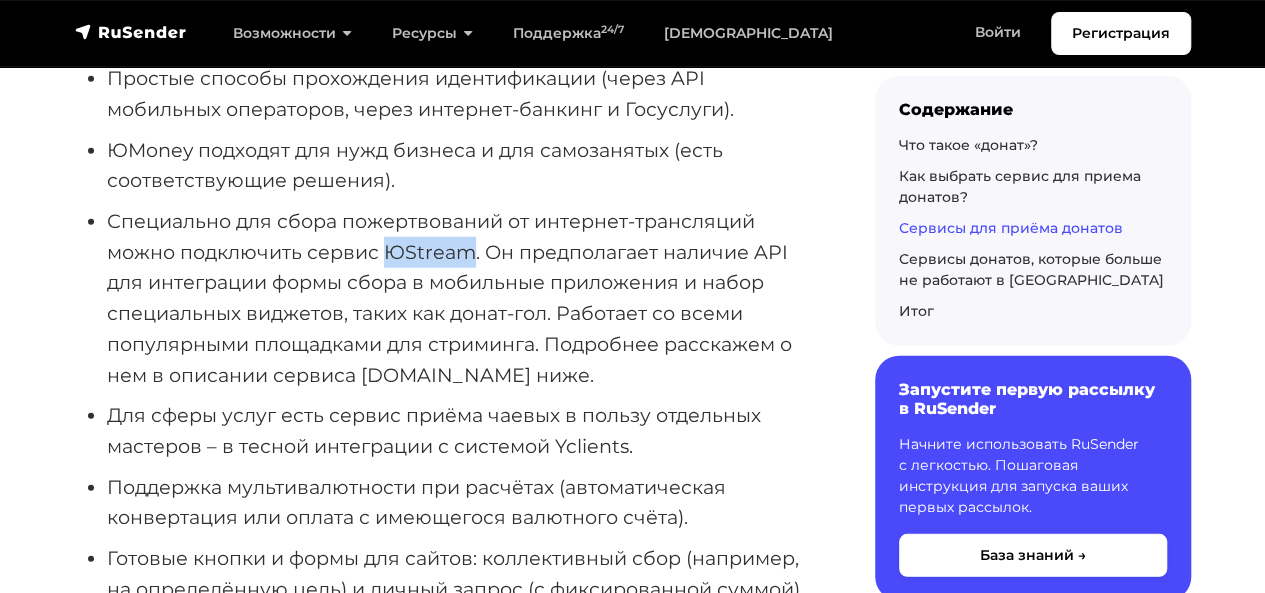 click on "Специально для сбора пожертвований от интернет-трансляций можно подключить сервис ЮStream. Он предполагает наличие API для интеграции формы сбора в мобильные приложения и набор специальных виджетов, таких как донат-гол. Работает со всеми популярными площадками для стриминга. Подробнее расскажем о нем в описании сервиса [DOMAIN_NAME] ниже." at bounding box center [459, 298] 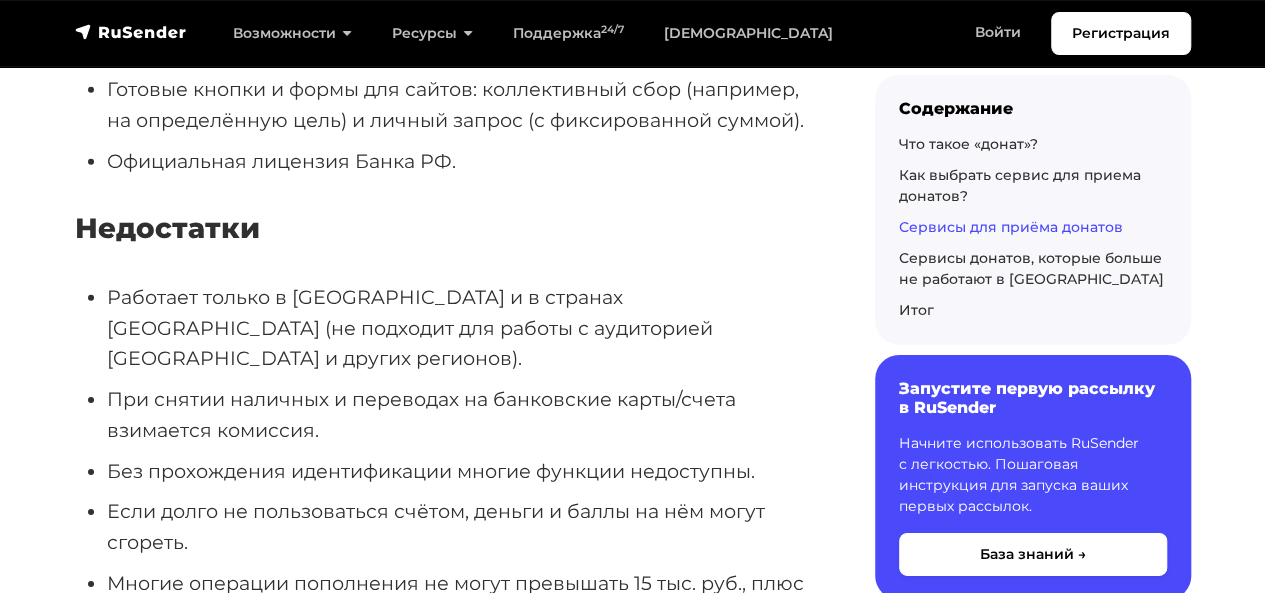 scroll, scrollTop: 6800, scrollLeft: 0, axis: vertical 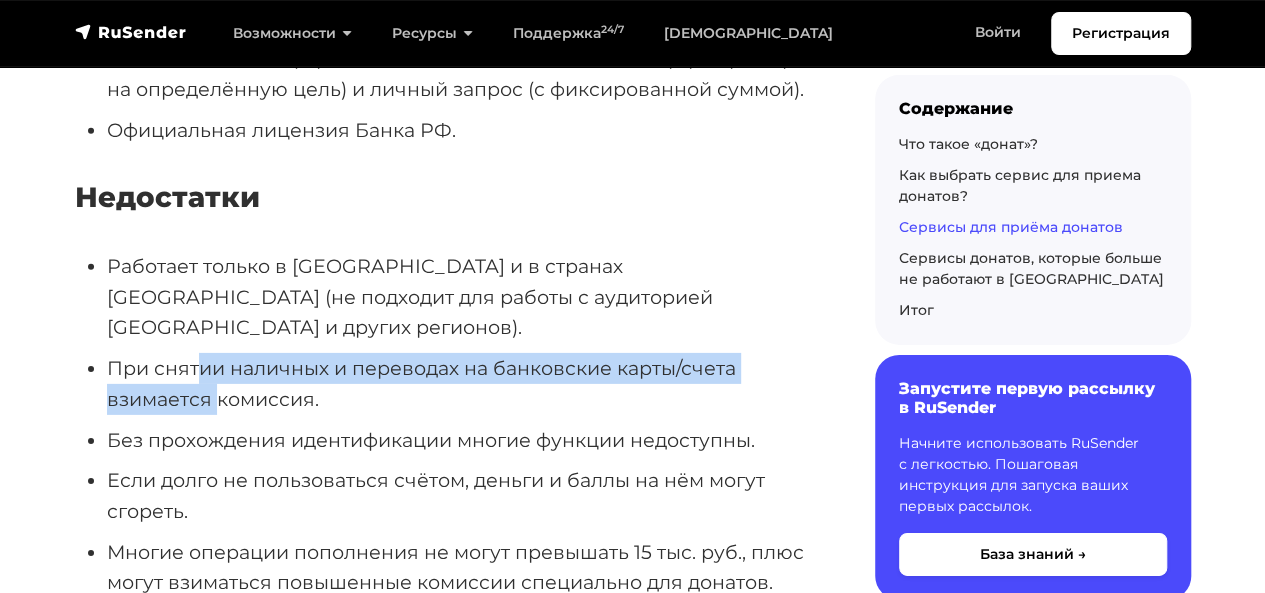 drag, startPoint x: 200, startPoint y: 333, endPoint x: 219, endPoint y: 357, distance: 30.610456 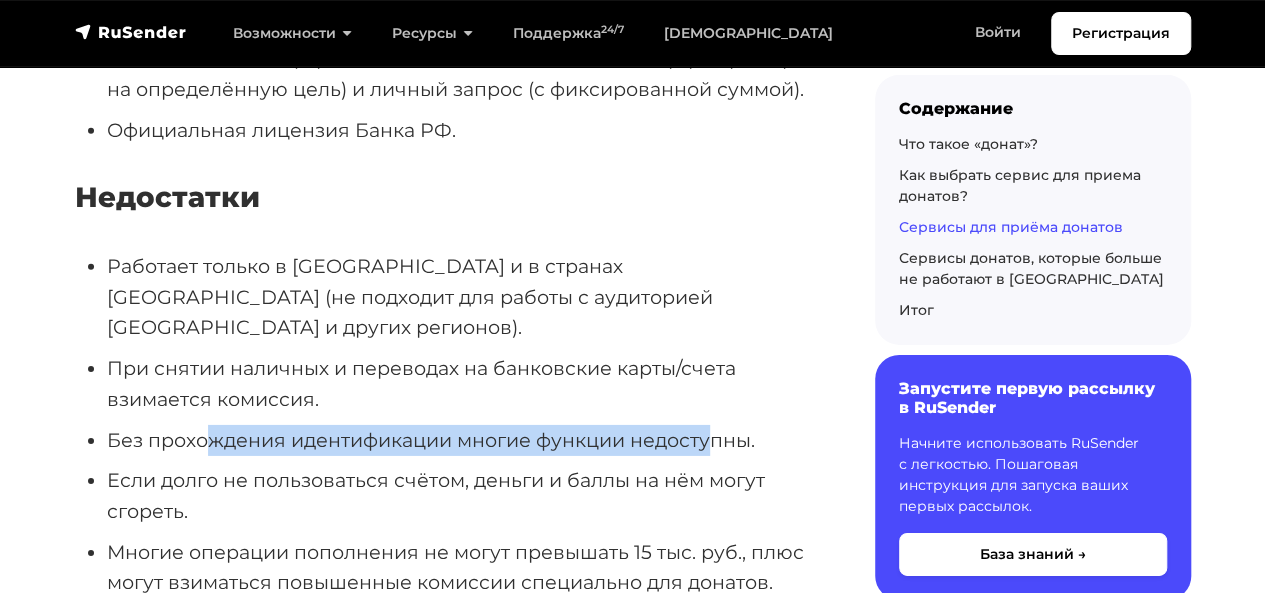 drag, startPoint x: 212, startPoint y: 393, endPoint x: 708, endPoint y: 401, distance: 496.0645 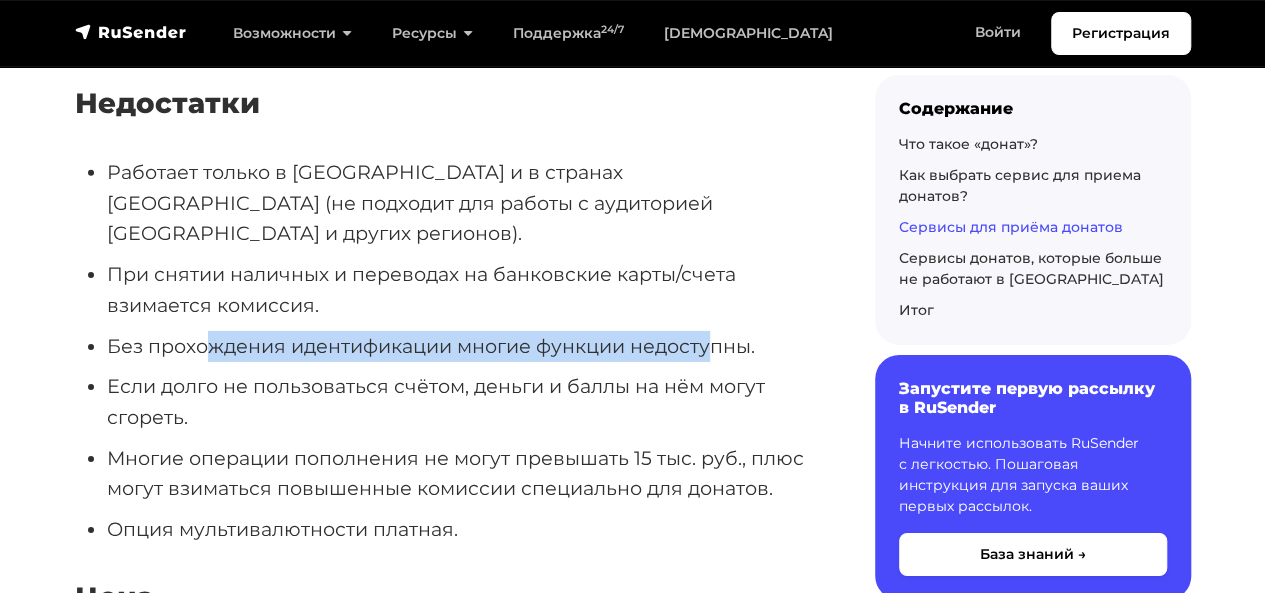 scroll, scrollTop: 7000, scrollLeft: 0, axis: vertical 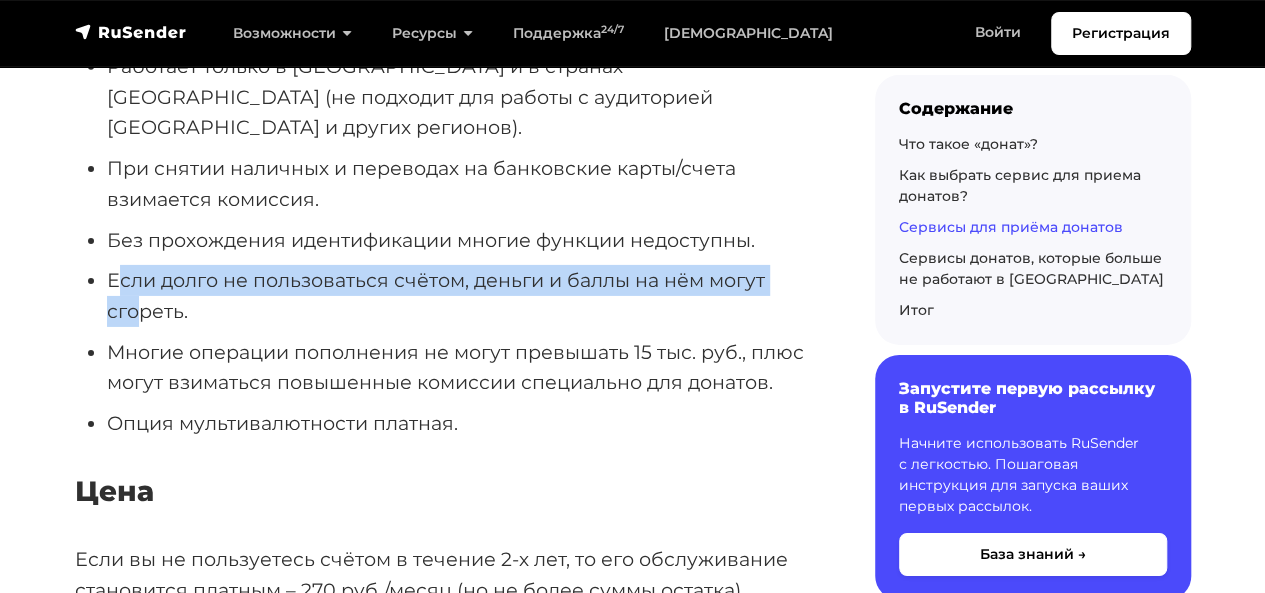 click on "Если долго не пользоваться счётом, деньги и баллы на нём могут сгореть." at bounding box center [459, 295] 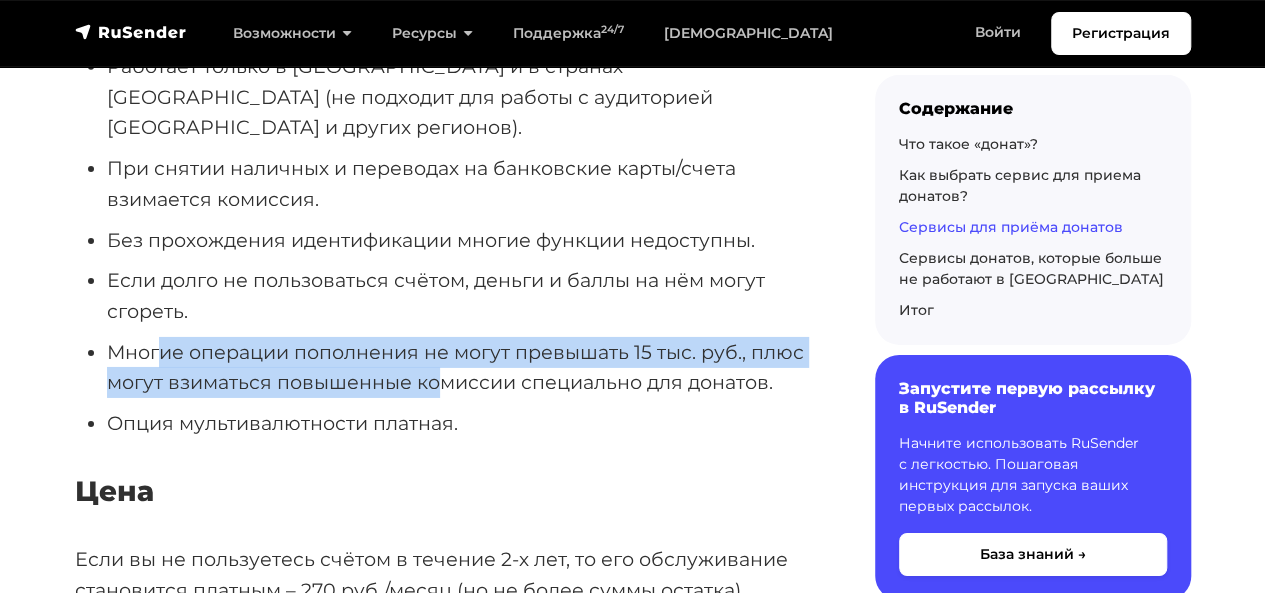 drag, startPoint x: 160, startPoint y: 321, endPoint x: 438, endPoint y: 343, distance: 278.86914 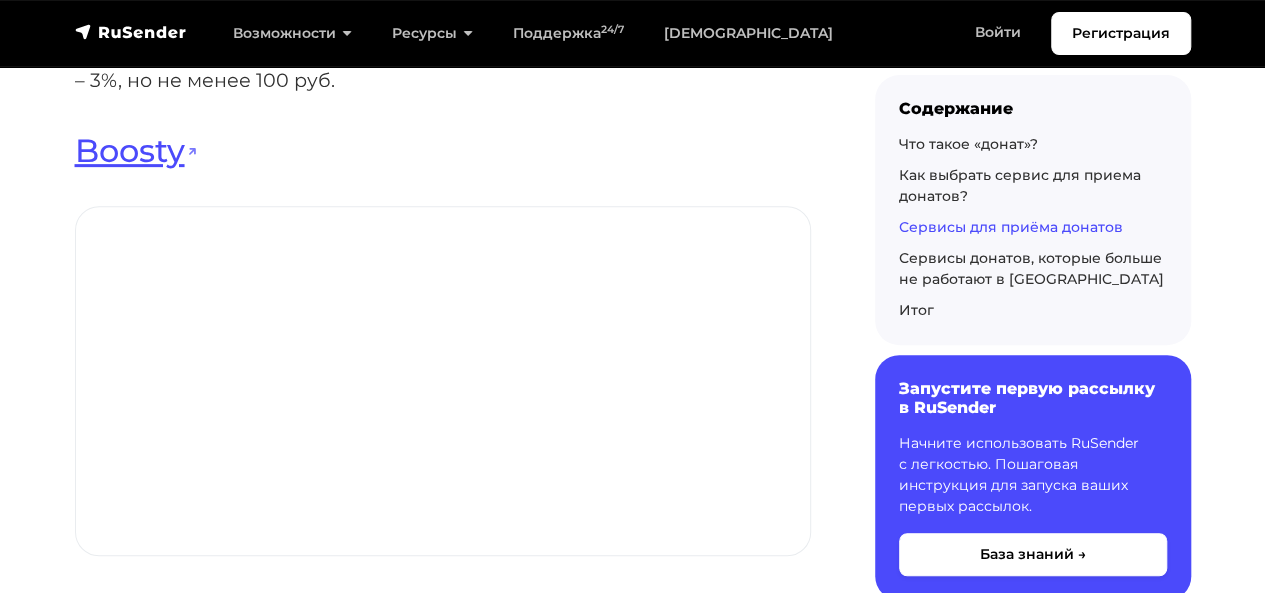 scroll, scrollTop: 7900, scrollLeft: 0, axis: vertical 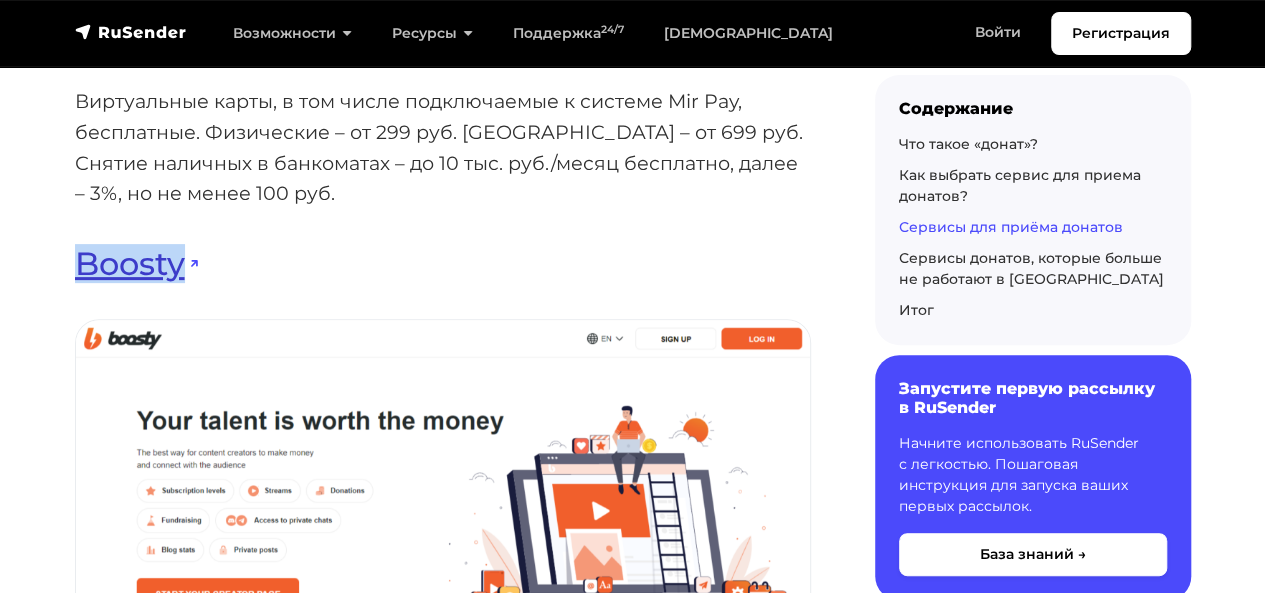 drag, startPoint x: 66, startPoint y: 241, endPoint x: 181, endPoint y: 237, distance: 115.06954 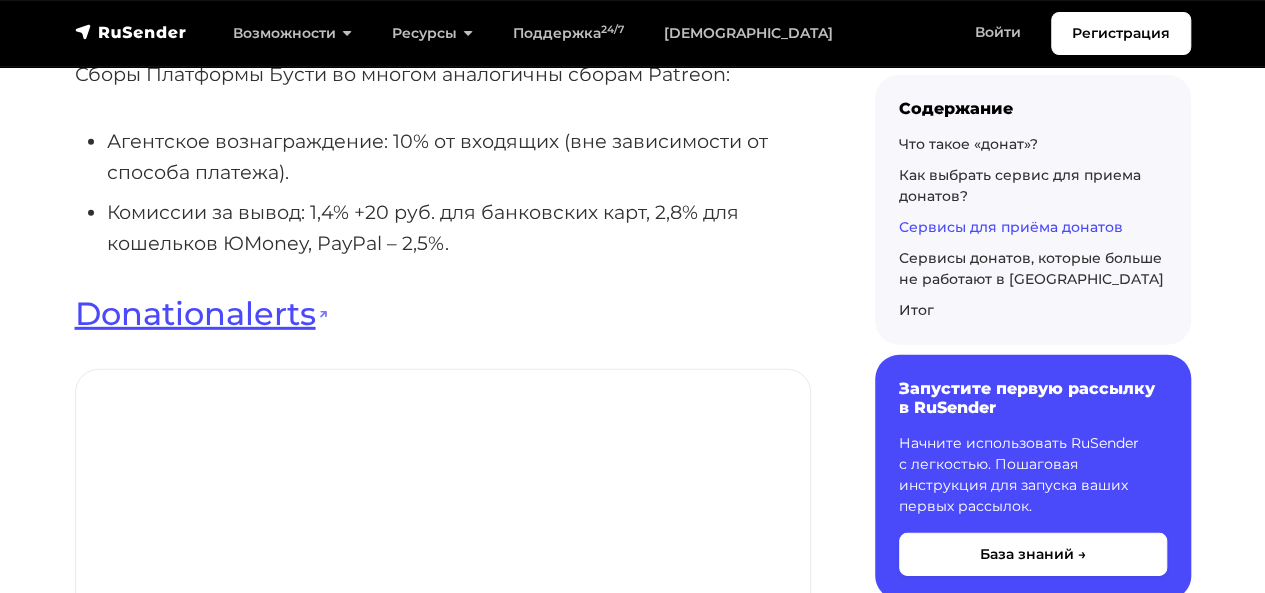 scroll, scrollTop: 10400, scrollLeft: 0, axis: vertical 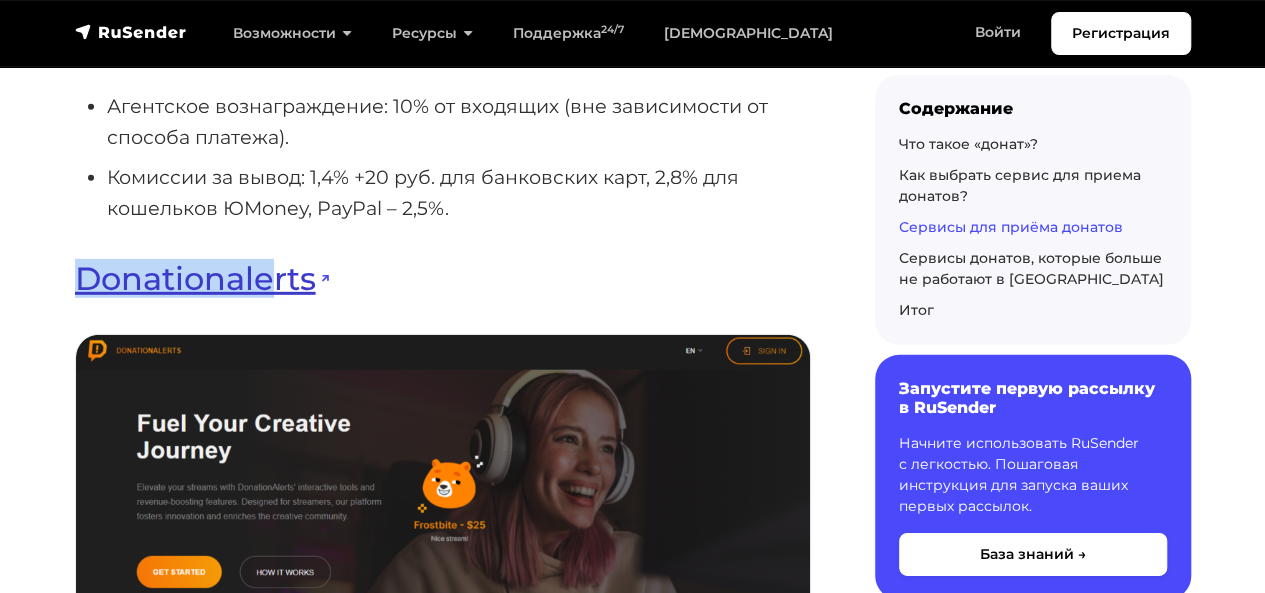drag, startPoint x: 67, startPoint y: 179, endPoint x: 284, endPoint y: 180, distance: 217.0023 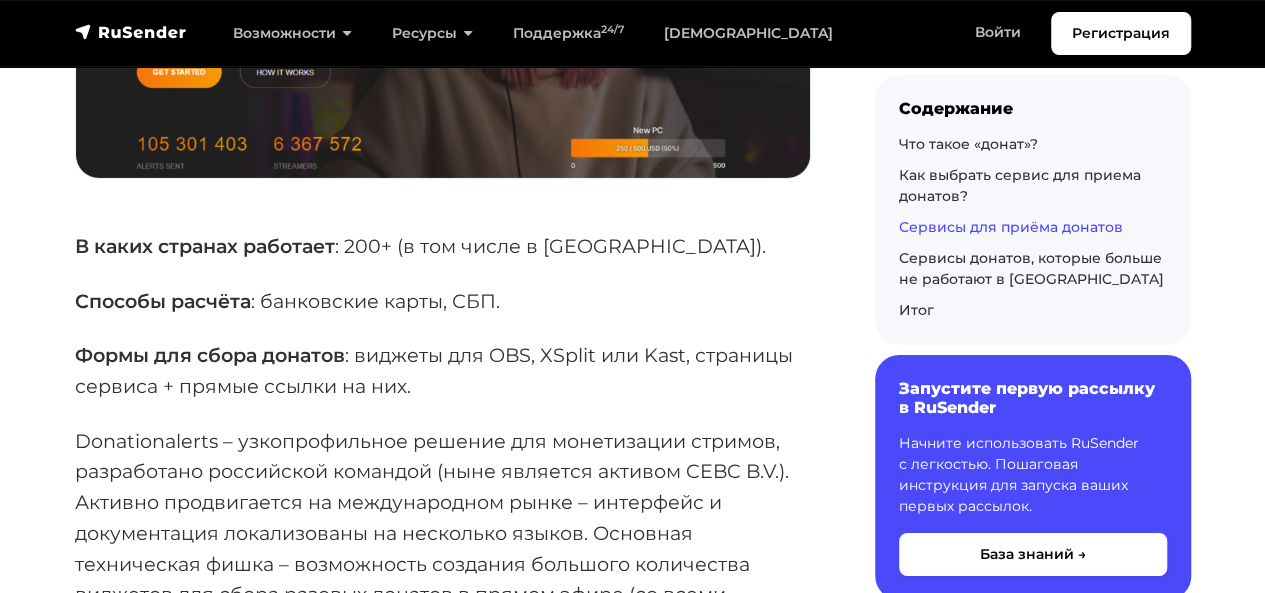 click on "Donationalerts – узкопрофильное решение для монетизации стримов, разработано российской командой (ныне является активом CEBC B.V.). Активно продвигается на международном рынке – интерфейс и документация локализованы на несколько языков. Основная техническая фишка – возможность создания большого количества виджетов для сбора разовых донатов в прямом эфире (со всеми соответствующими интеграциями и уведомлениями), а также большой выбор инструментов для привлечения внимания и стимулирования аудитории: мини-игры, платные сообщения, таймеры и прочее." at bounding box center [443, 564] 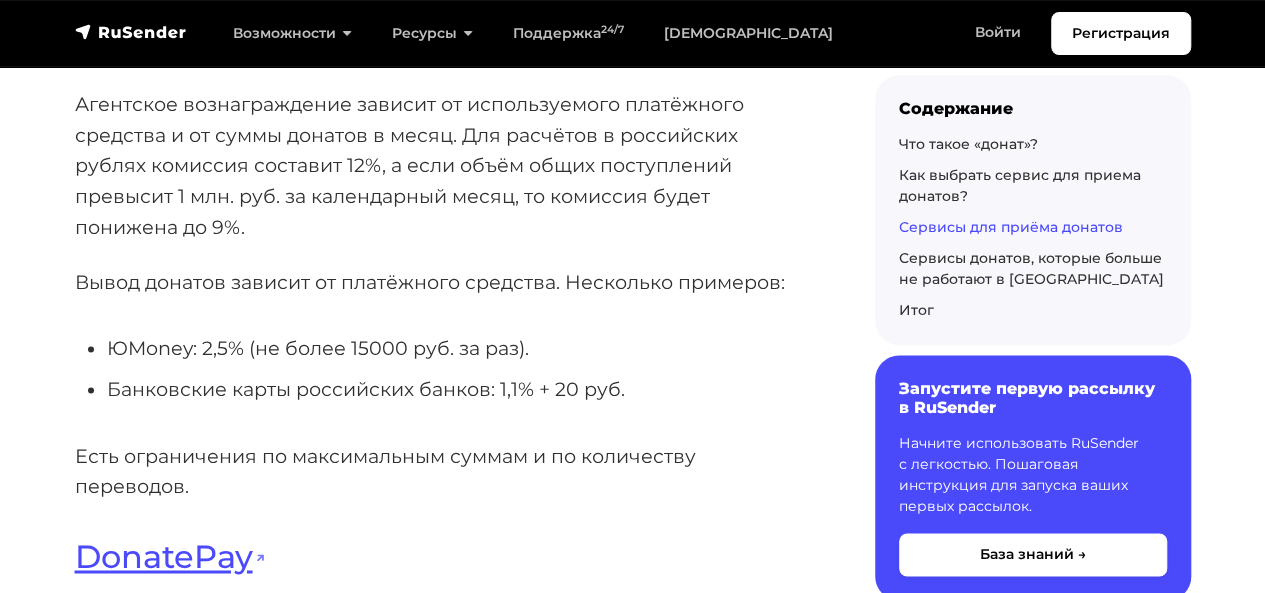 scroll, scrollTop: 12900, scrollLeft: 0, axis: vertical 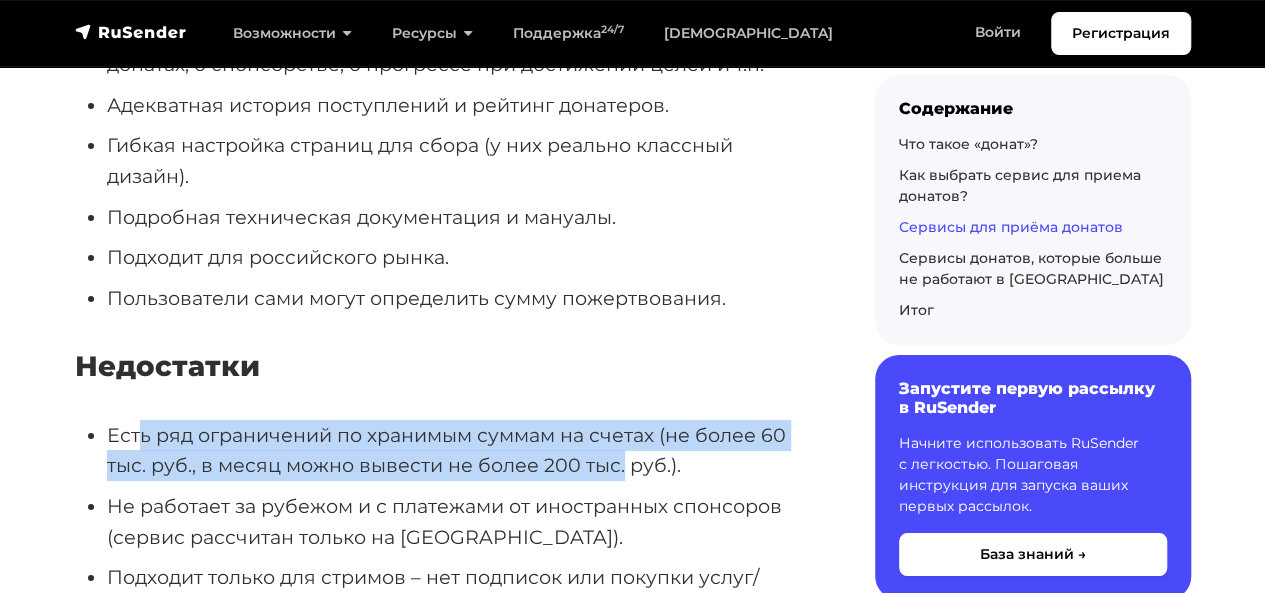 drag, startPoint x: 140, startPoint y: 276, endPoint x: 623, endPoint y: 307, distance: 483.9938 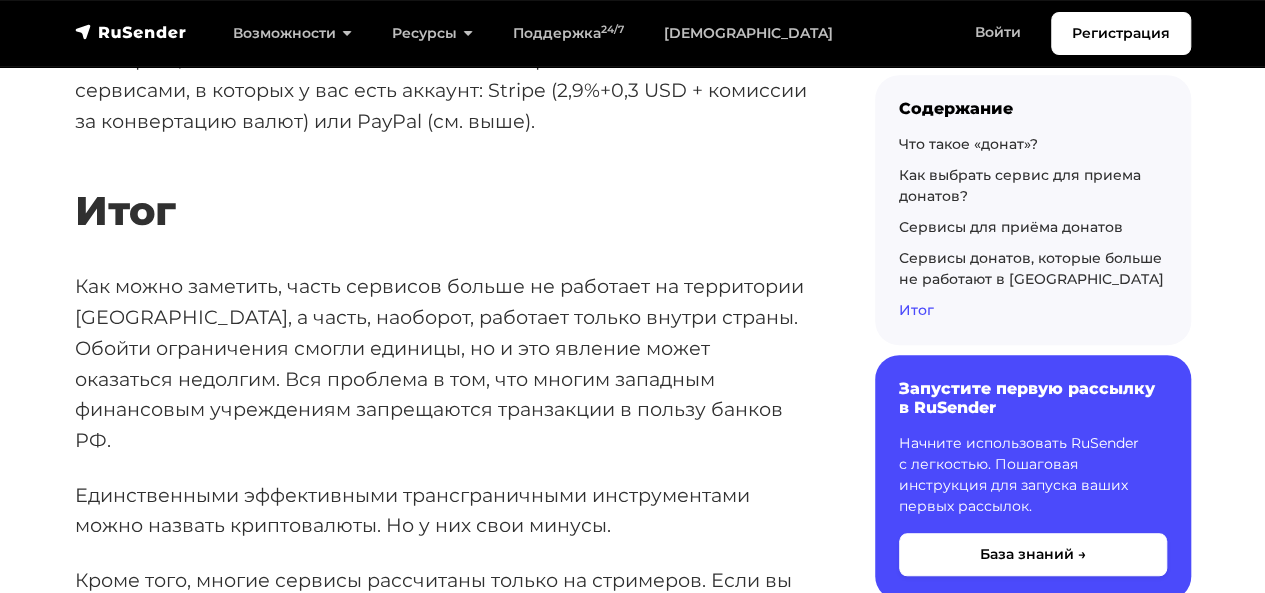 scroll, scrollTop: 27900, scrollLeft: 0, axis: vertical 